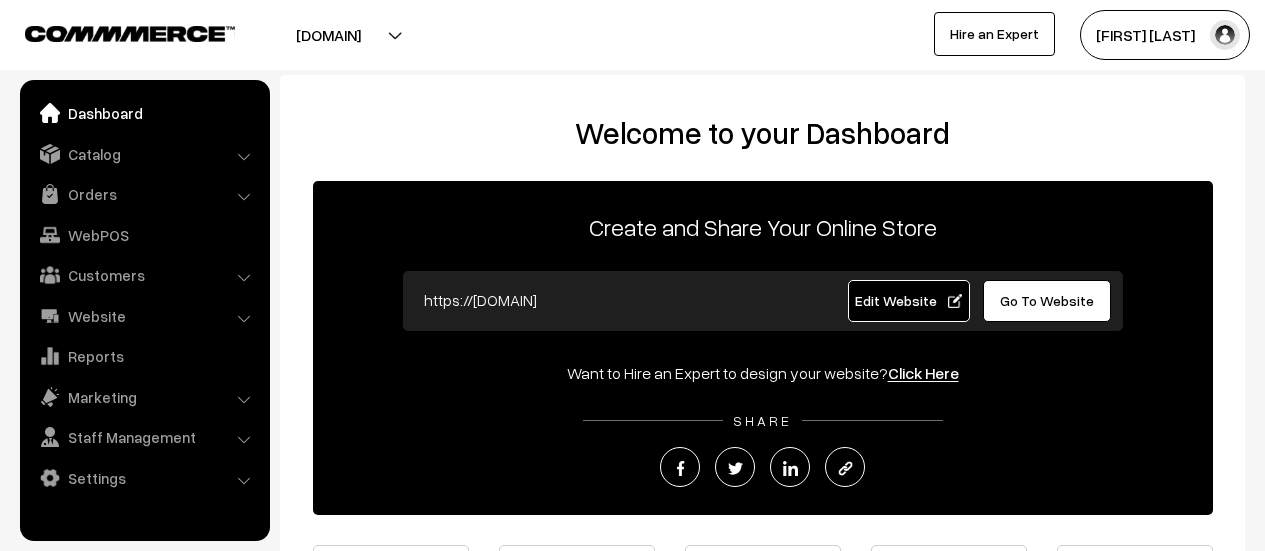 scroll, scrollTop: 0, scrollLeft: 0, axis: both 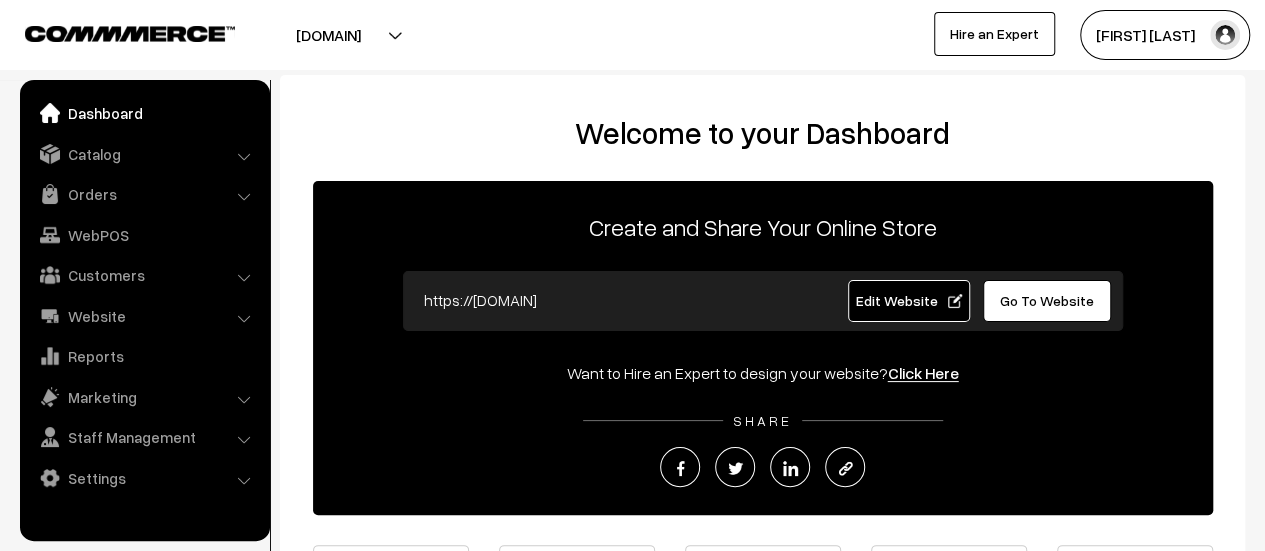 click on "Orders" at bounding box center [144, 194] 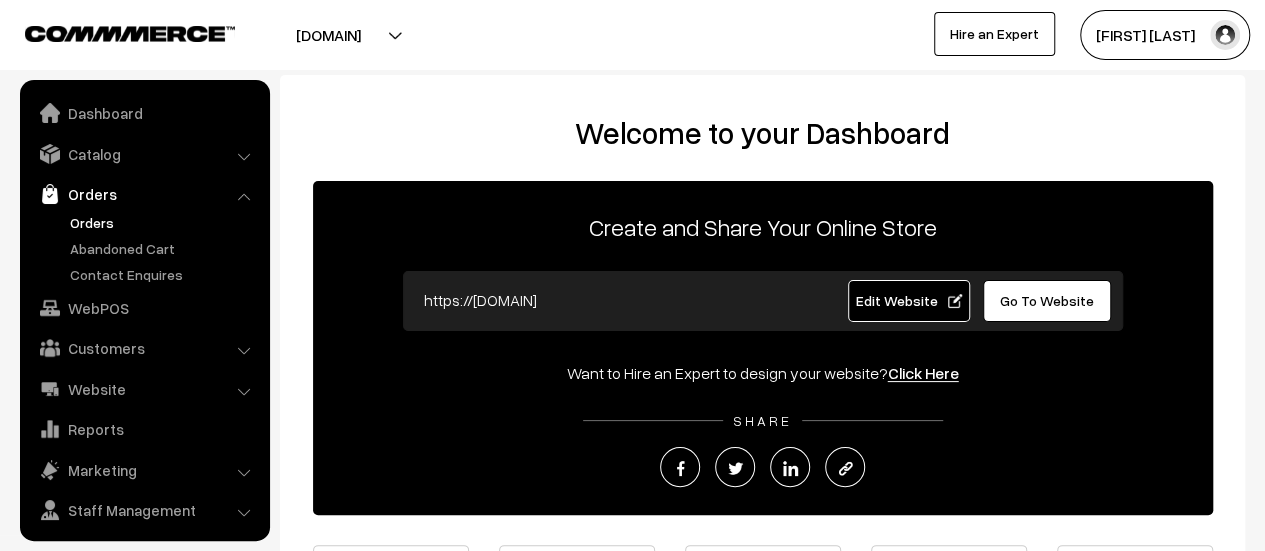 click on "Orders" at bounding box center [164, 222] 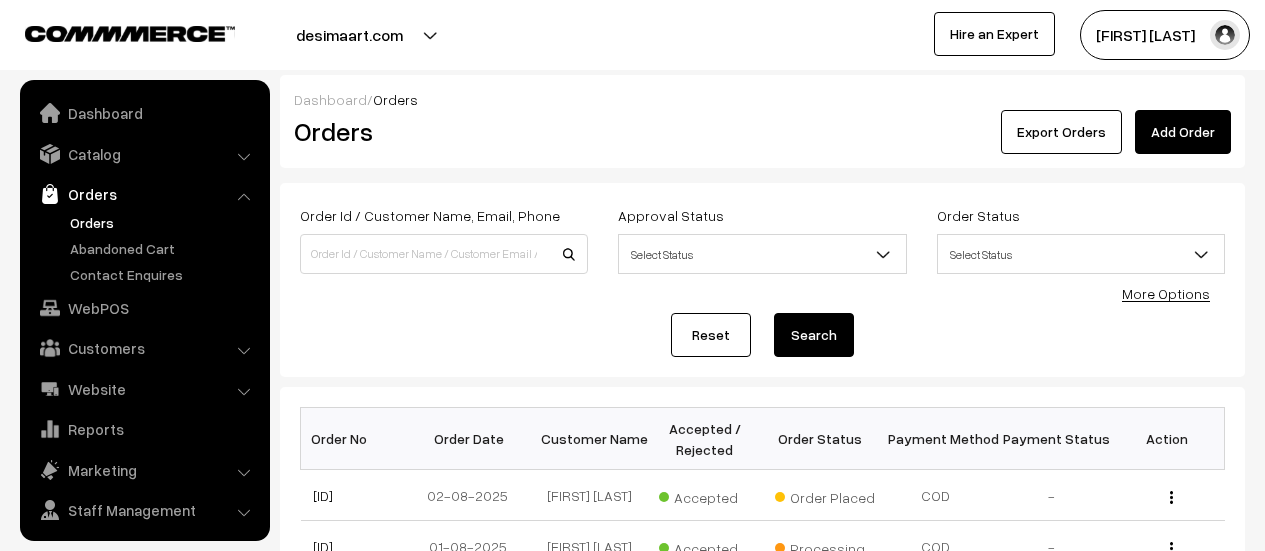 scroll, scrollTop: 0, scrollLeft: 0, axis: both 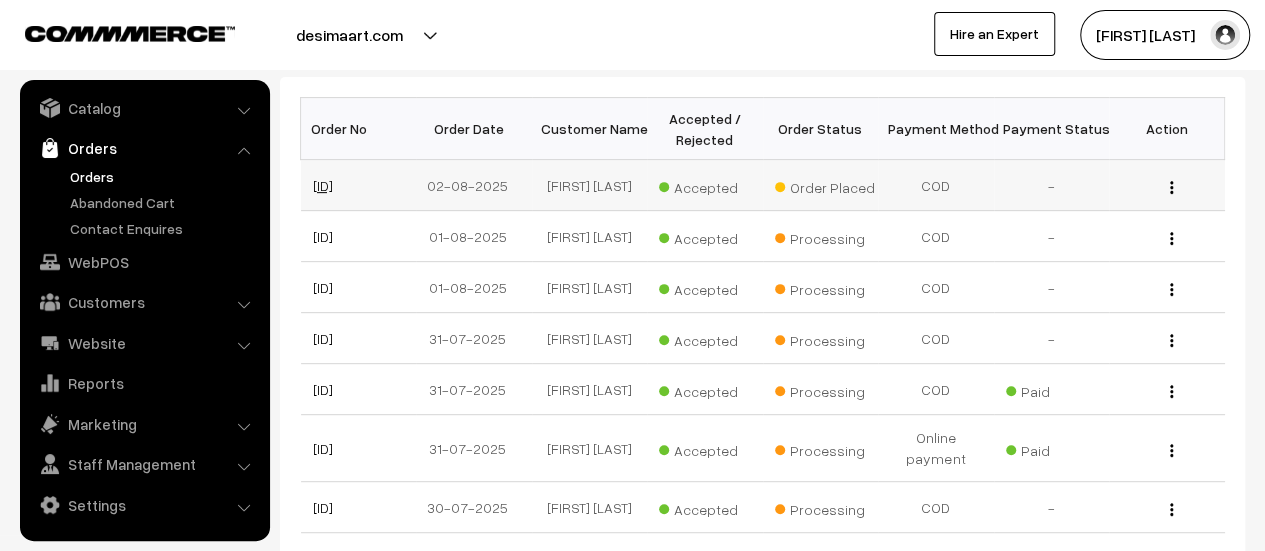 click on "#DM0804" at bounding box center [323, 185] 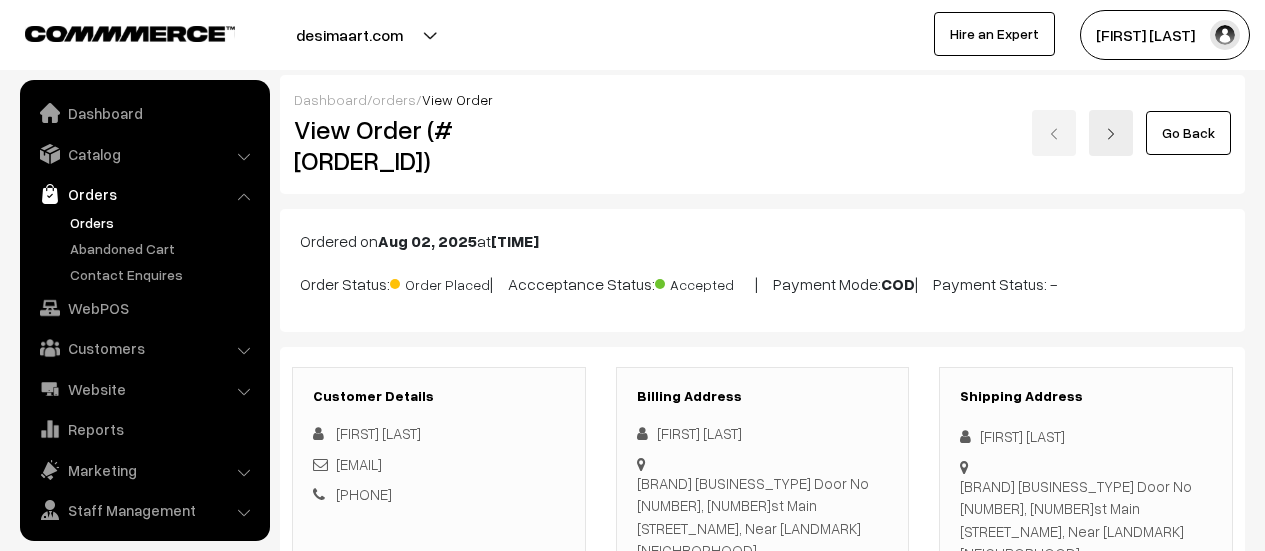 scroll, scrollTop: 1586, scrollLeft: 0, axis: vertical 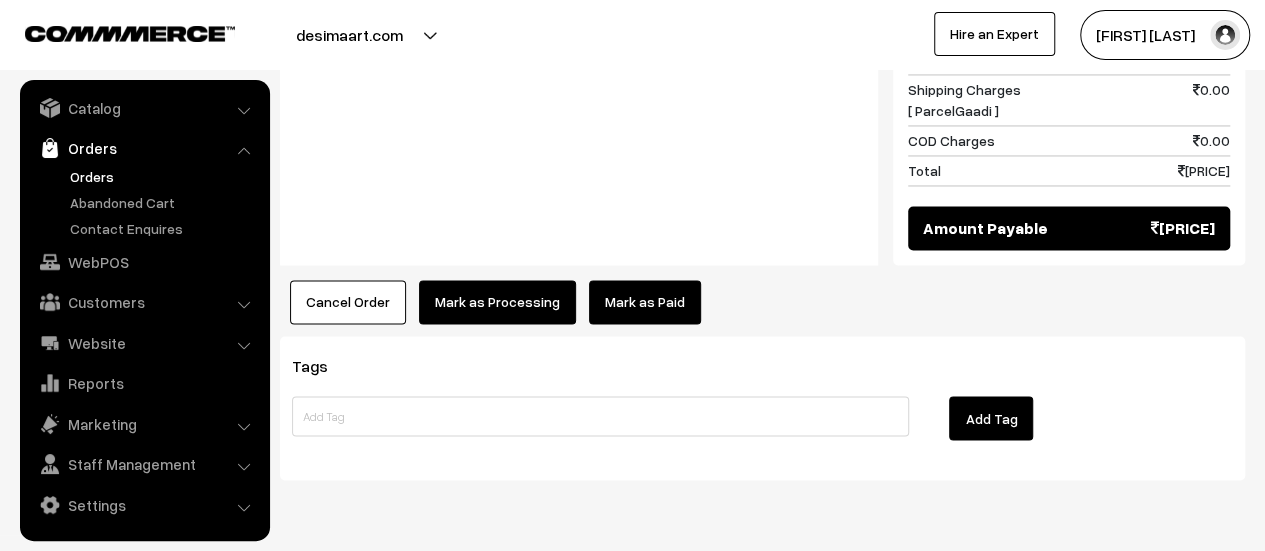 click on "Mark as Processing" at bounding box center (497, 302) 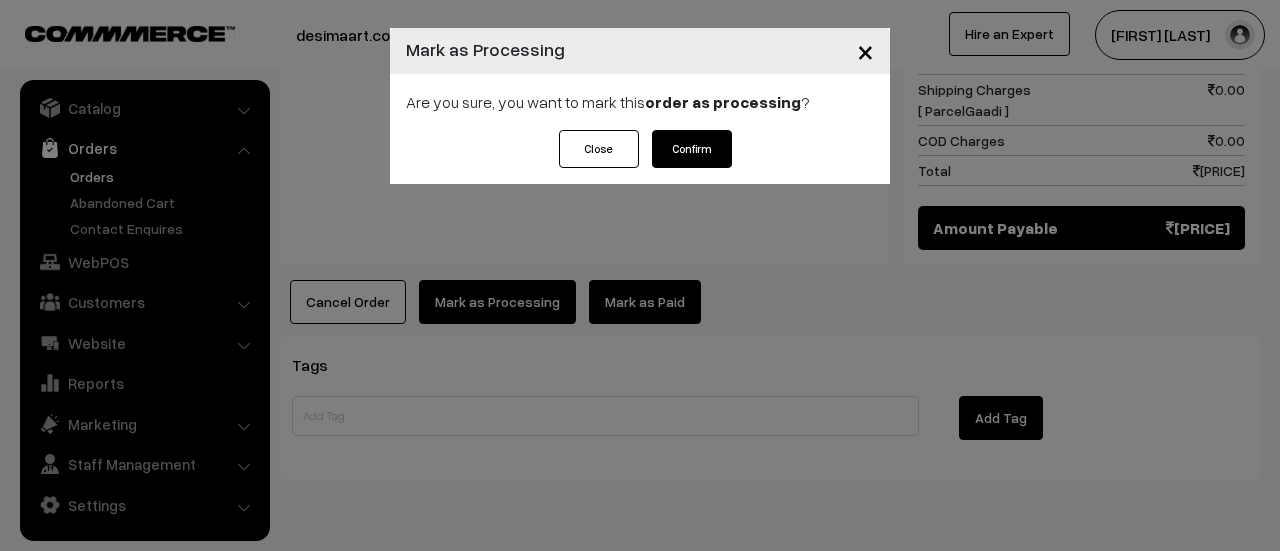 click on "Confirm" at bounding box center (692, 149) 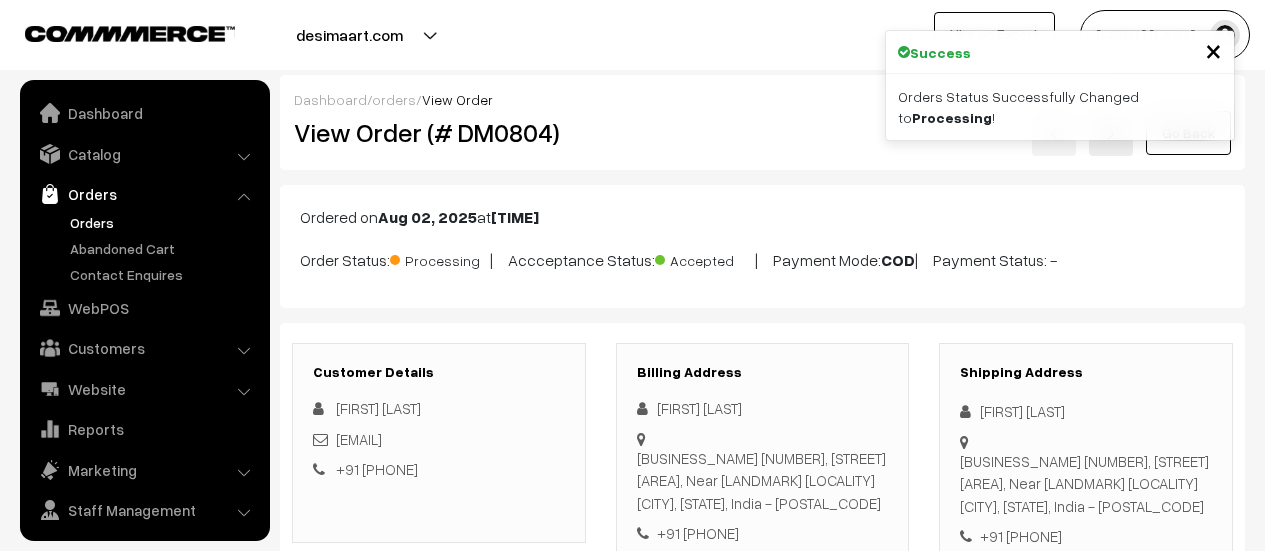 scroll, scrollTop: 0, scrollLeft: 0, axis: both 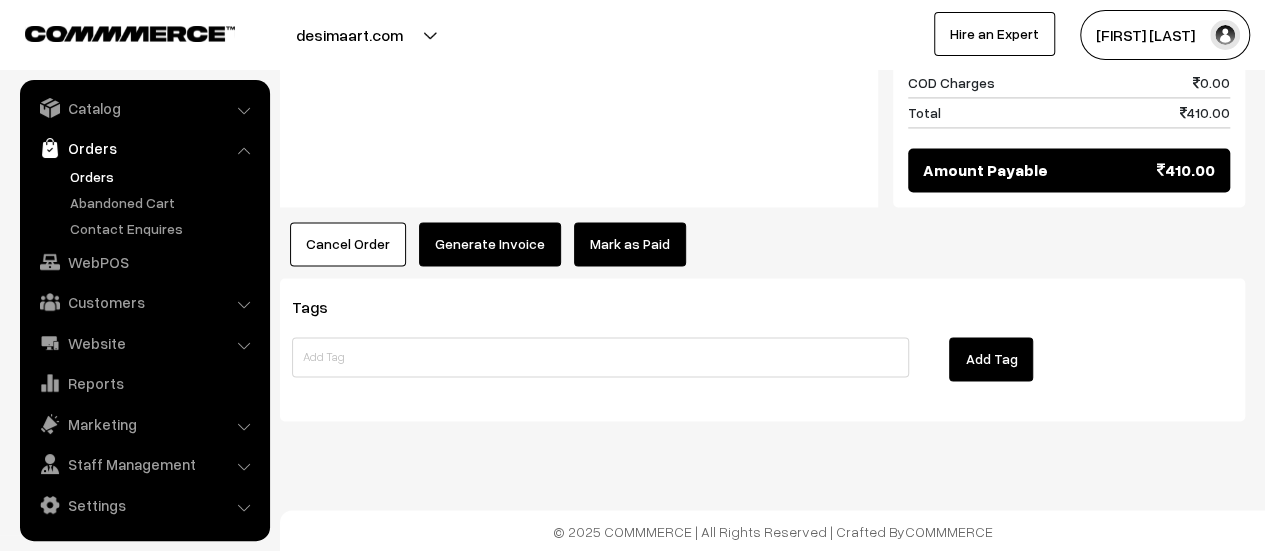 click on "Generate Invoice" at bounding box center (490, 244) 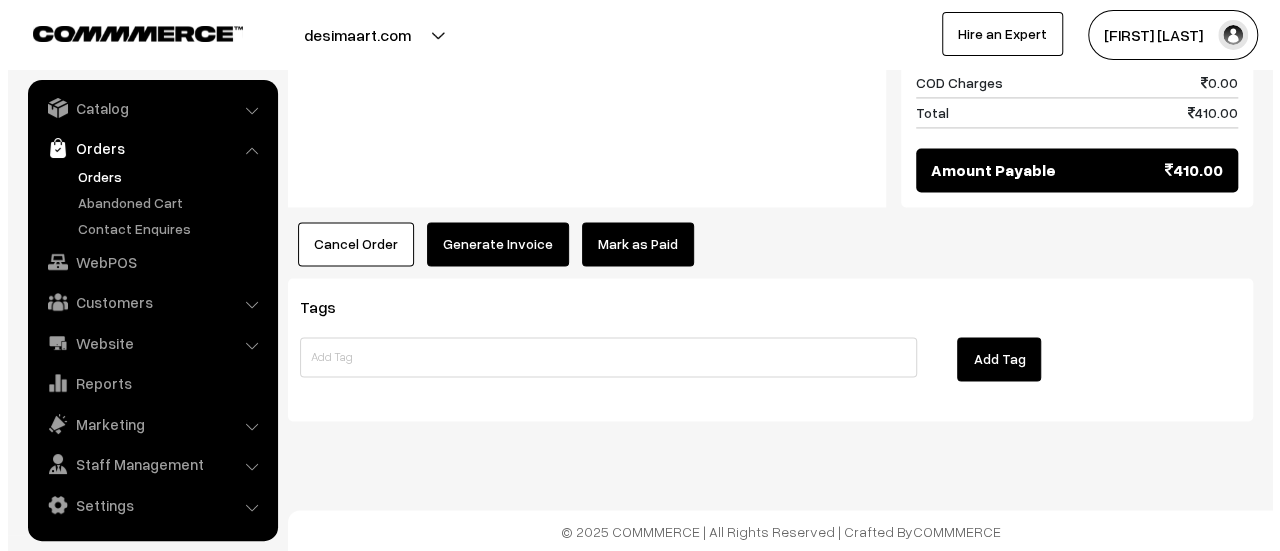 scroll, scrollTop: 1505, scrollLeft: 0, axis: vertical 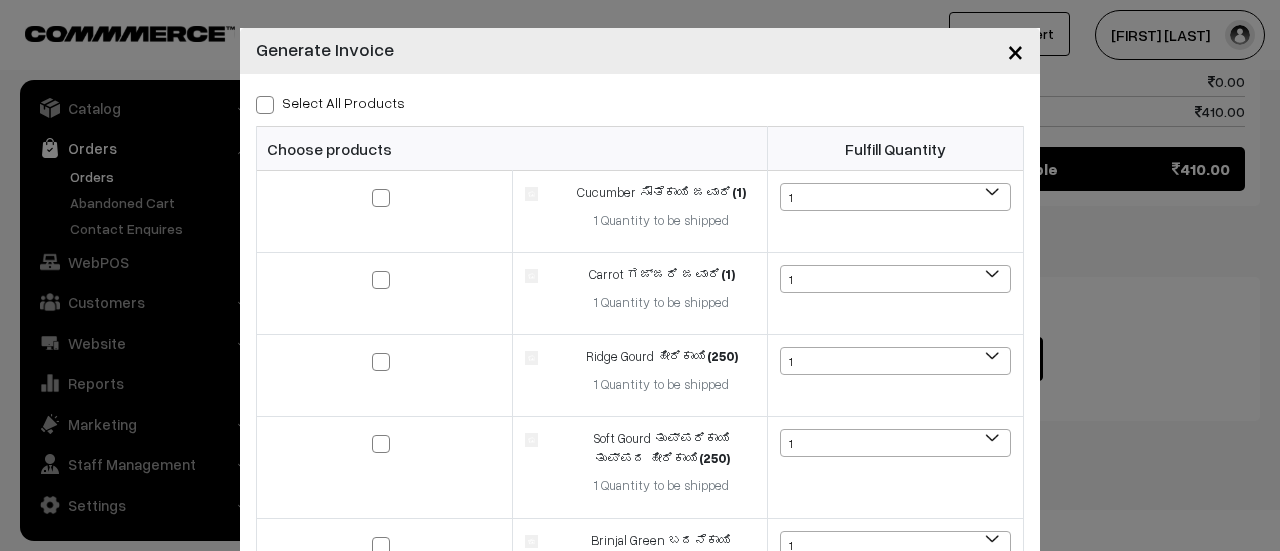 click at bounding box center (265, 105) 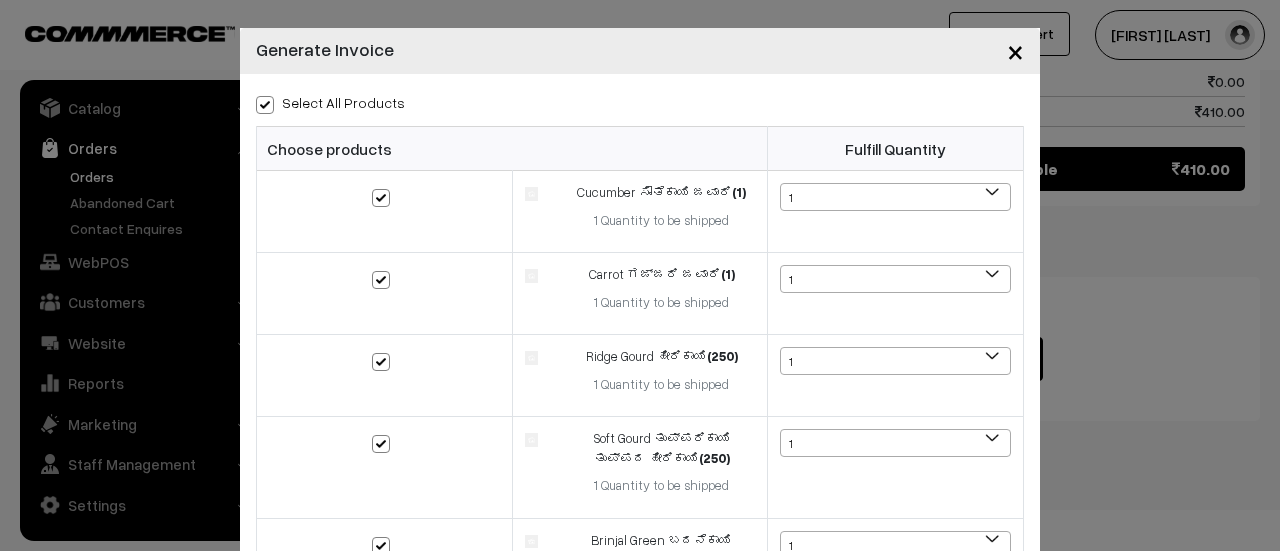 checkbox on "true" 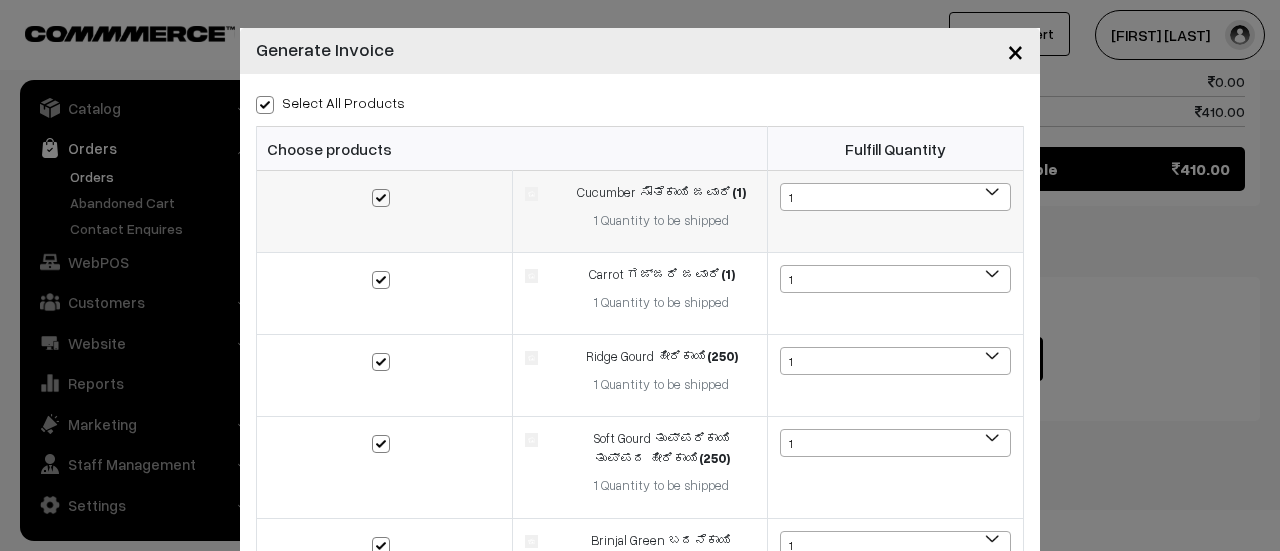scroll, scrollTop: 316, scrollLeft: 0, axis: vertical 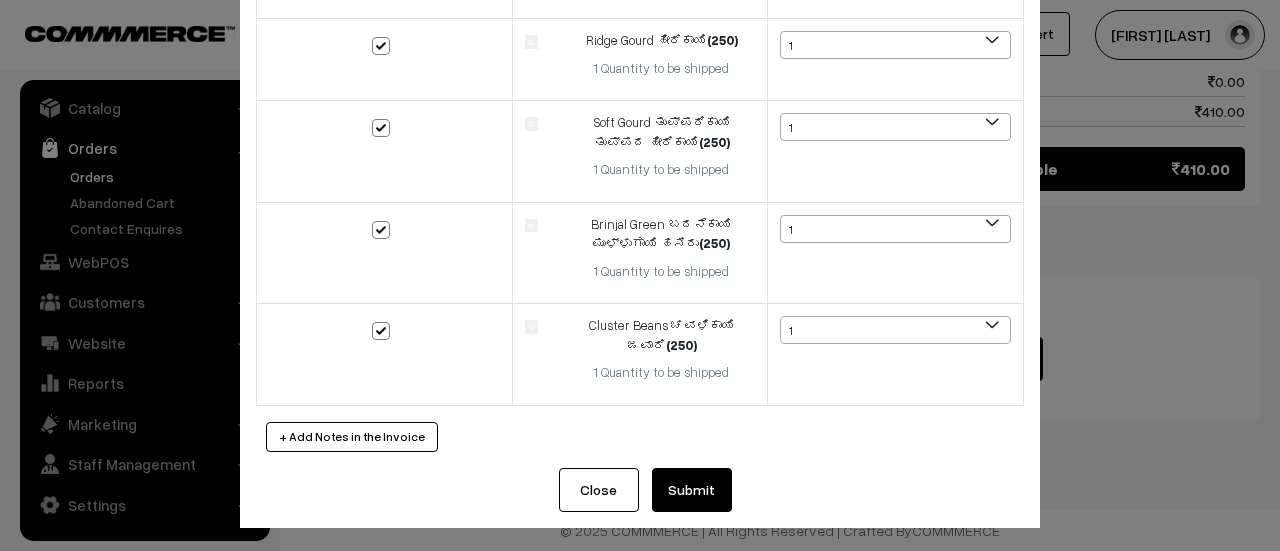 click on "Submit" at bounding box center (692, 490) 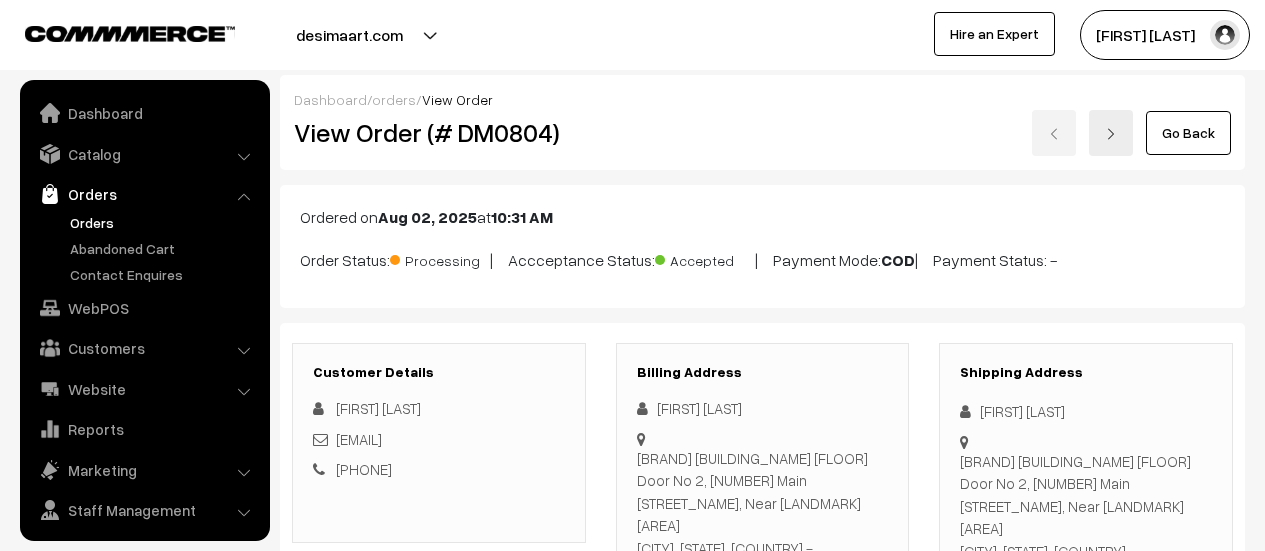 scroll, scrollTop: 1503, scrollLeft: 0, axis: vertical 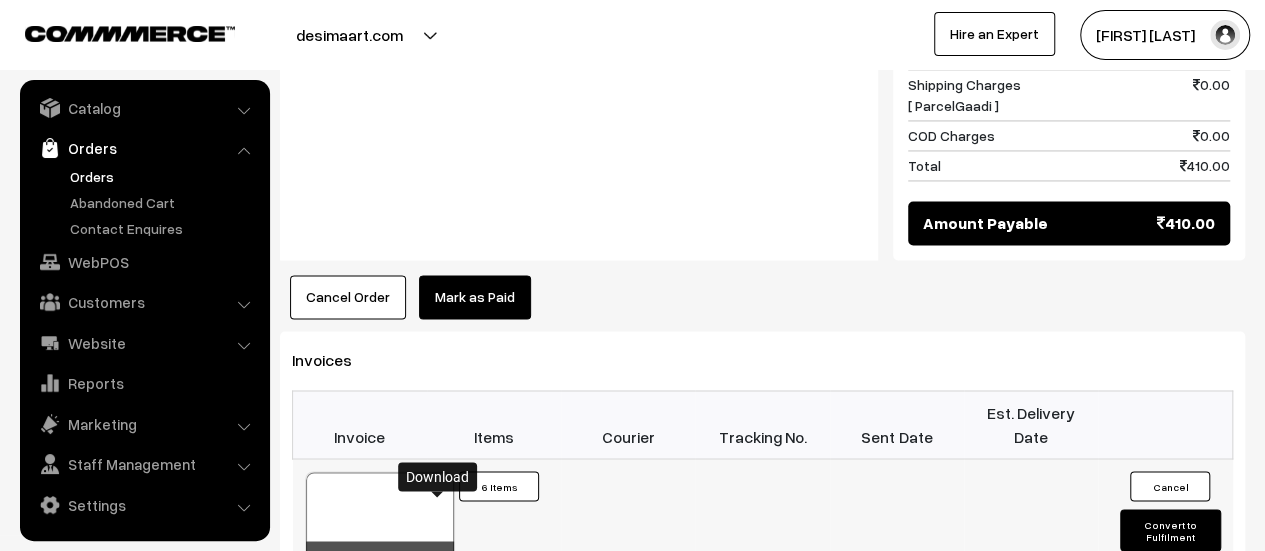 click at bounding box center [438, 560] 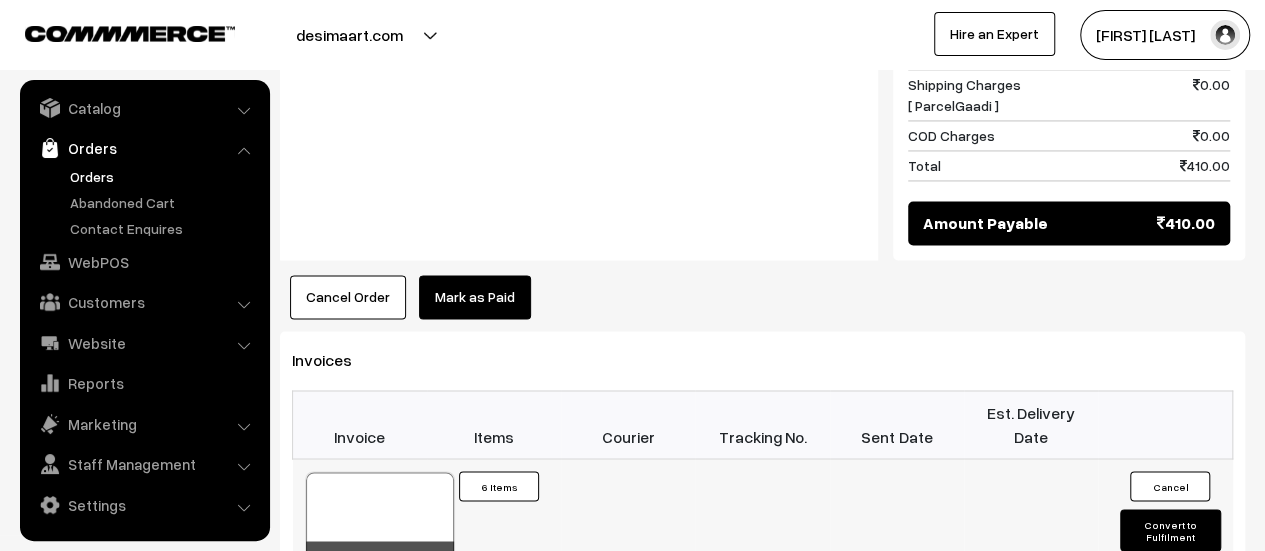 scroll, scrollTop: 1505, scrollLeft: 0, axis: vertical 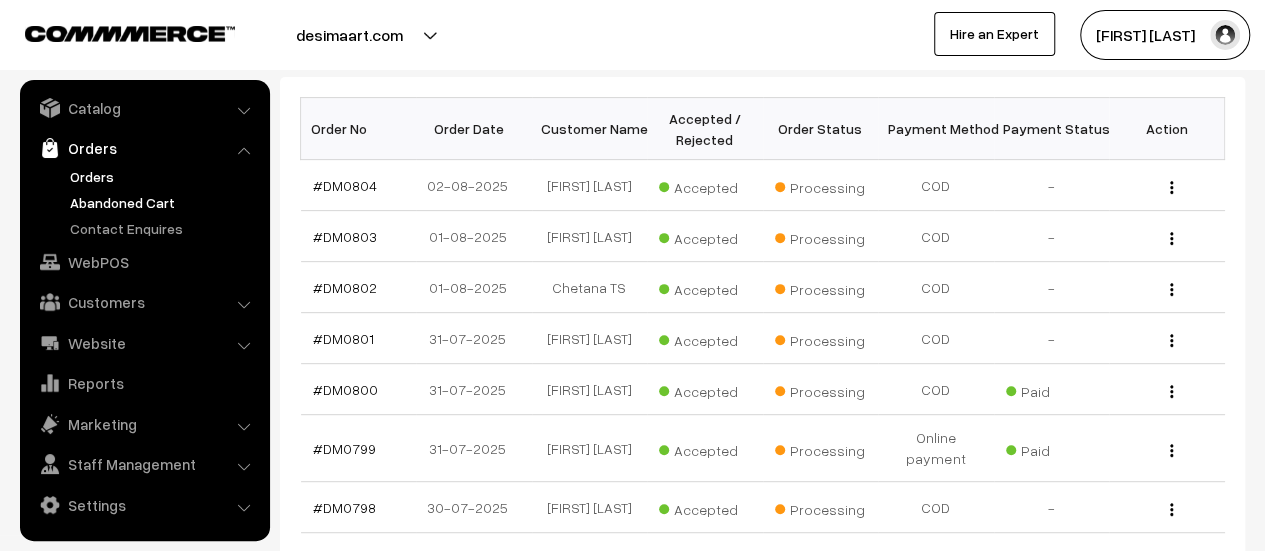 click on "Abandoned Cart" at bounding box center (164, 202) 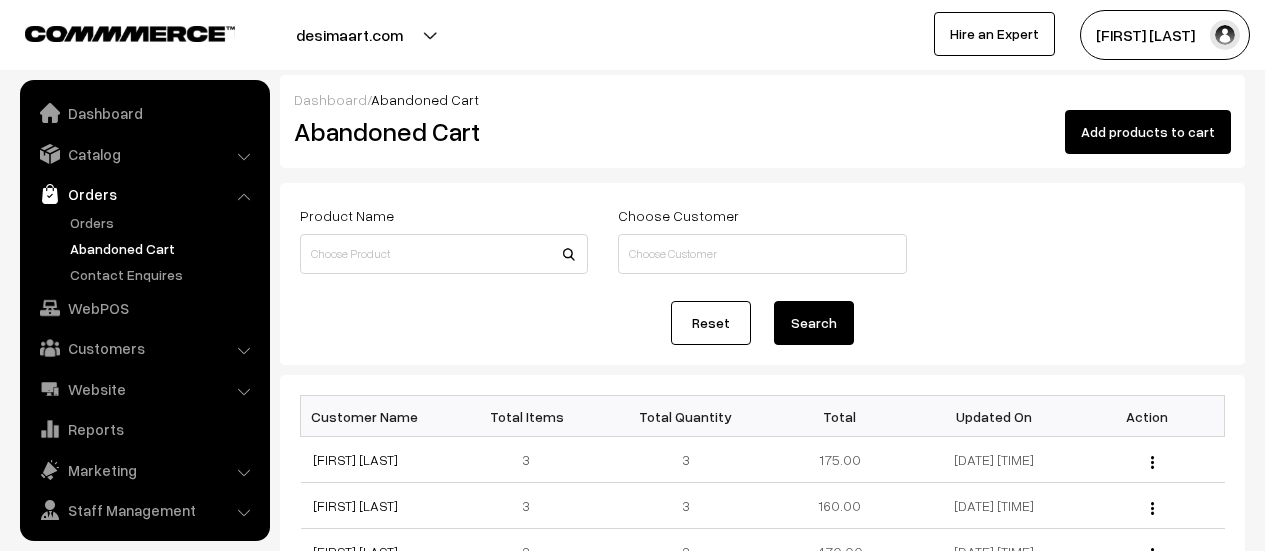 scroll, scrollTop: 0, scrollLeft: 0, axis: both 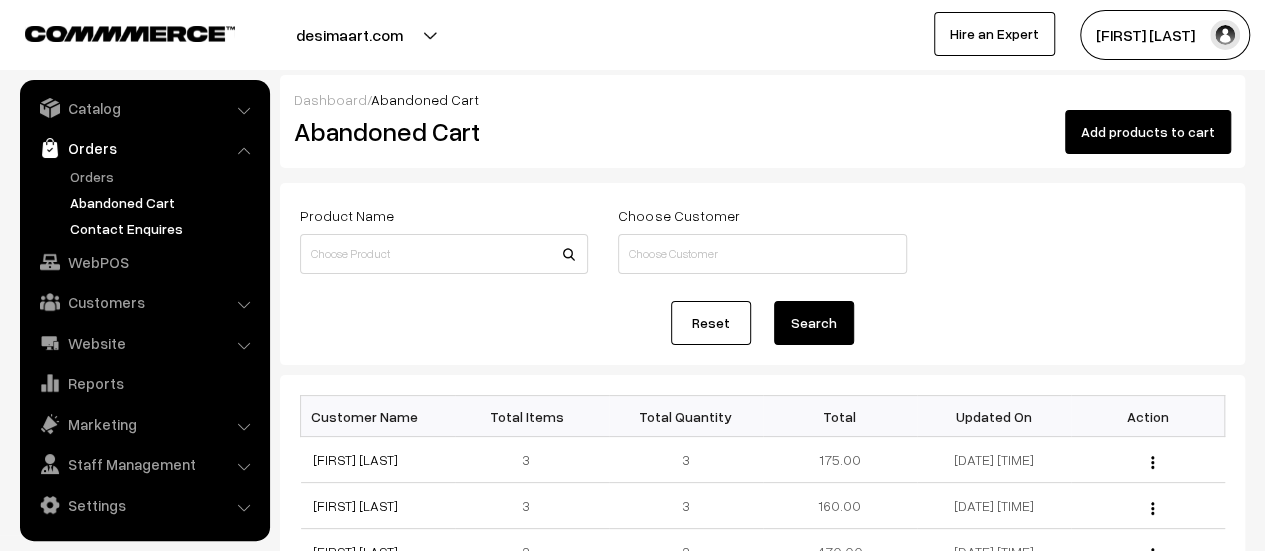 click on "Contact Enquires" at bounding box center (164, 228) 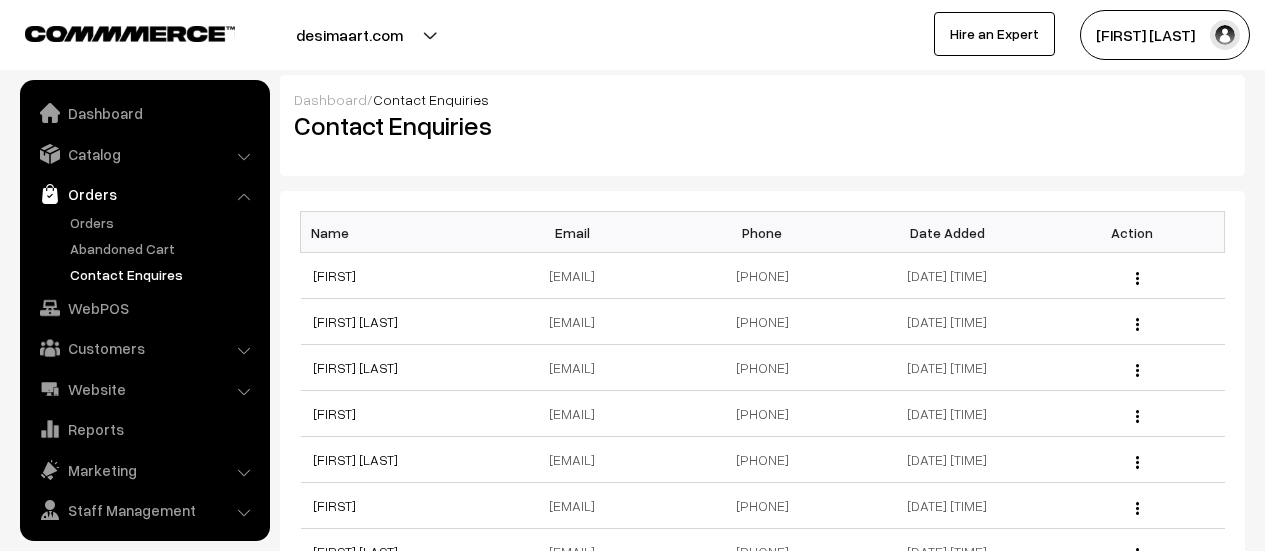 scroll, scrollTop: 0, scrollLeft: 0, axis: both 